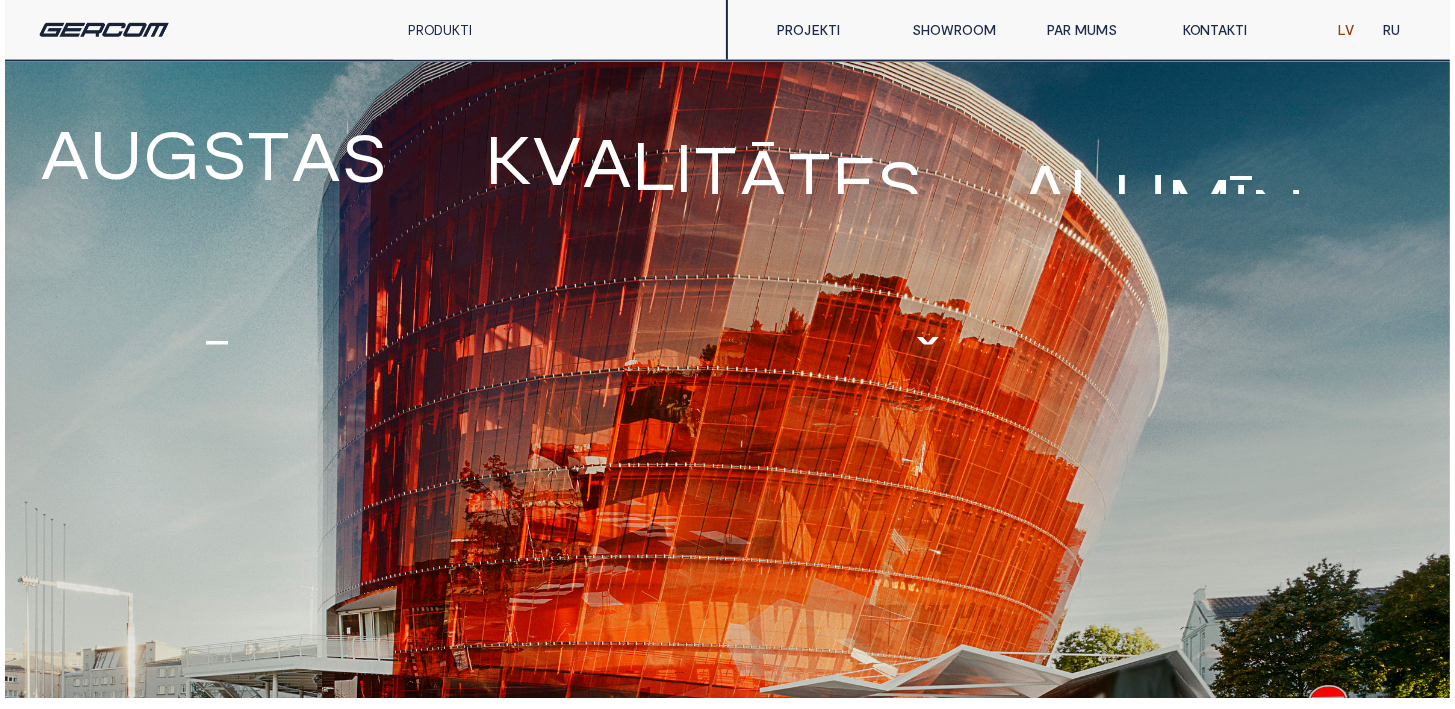 scroll, scrollTop: 0, scrollLeft: 0, axis: both 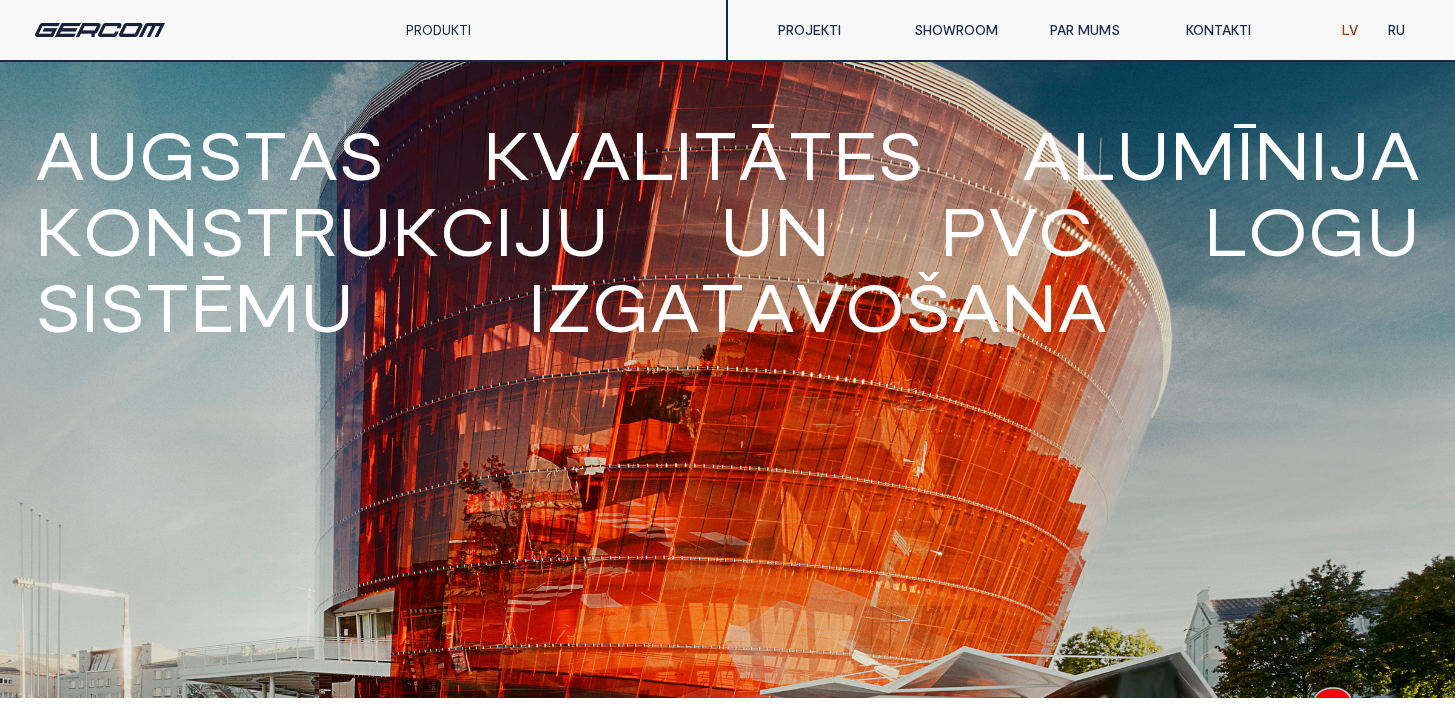 click on "PROJEKTI" at bounding box center (831, 30) 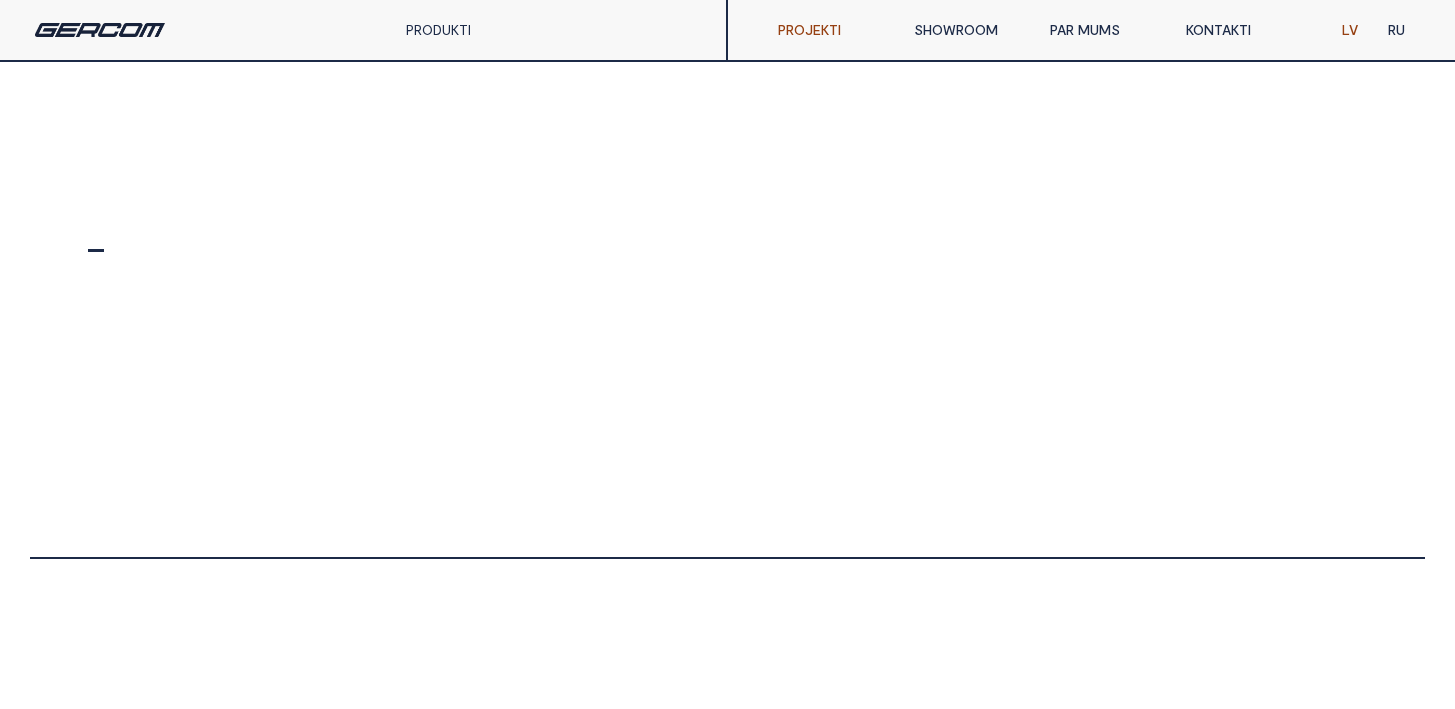 scroll, scrollTop: 0, scrollLeft: 0, axis: both 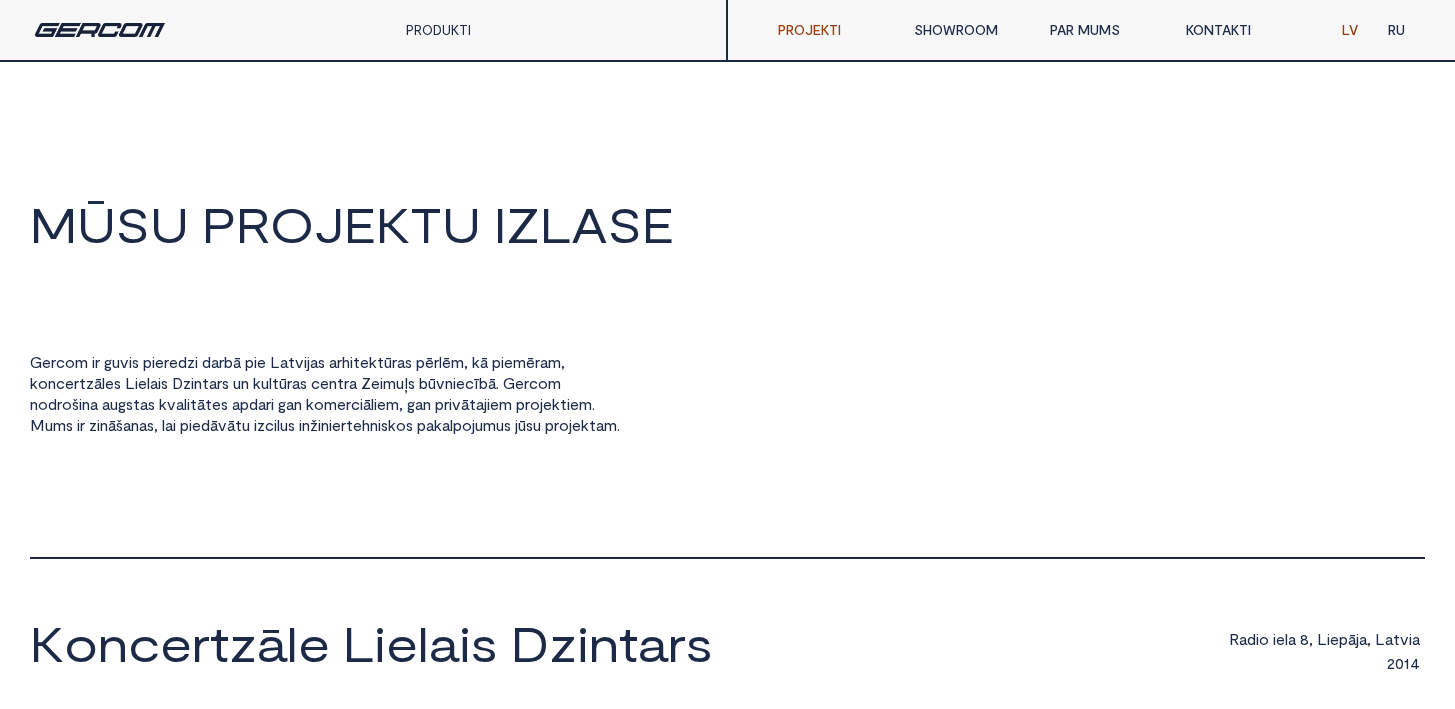 click on "PRODUKTI" at bounding box center (438, 29) 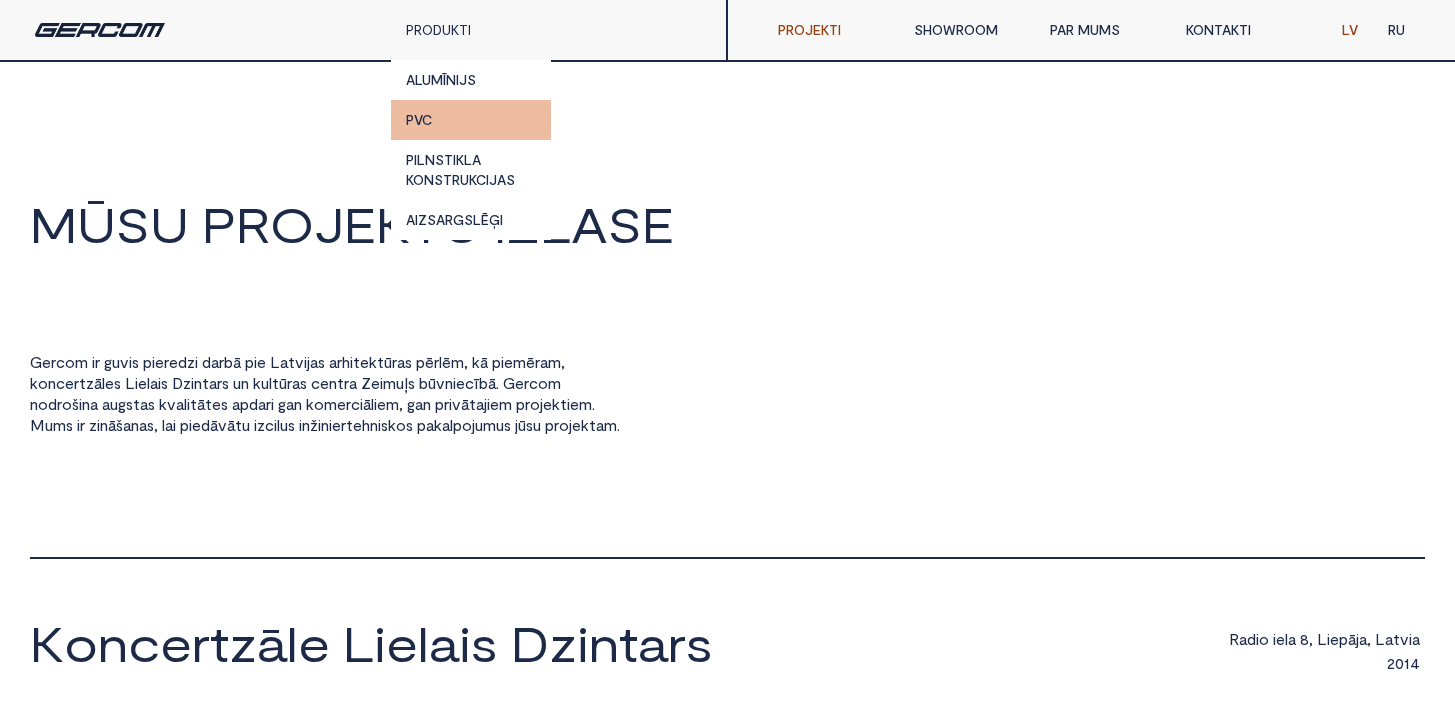 click on "PVC" at bounding box center [471, 120] 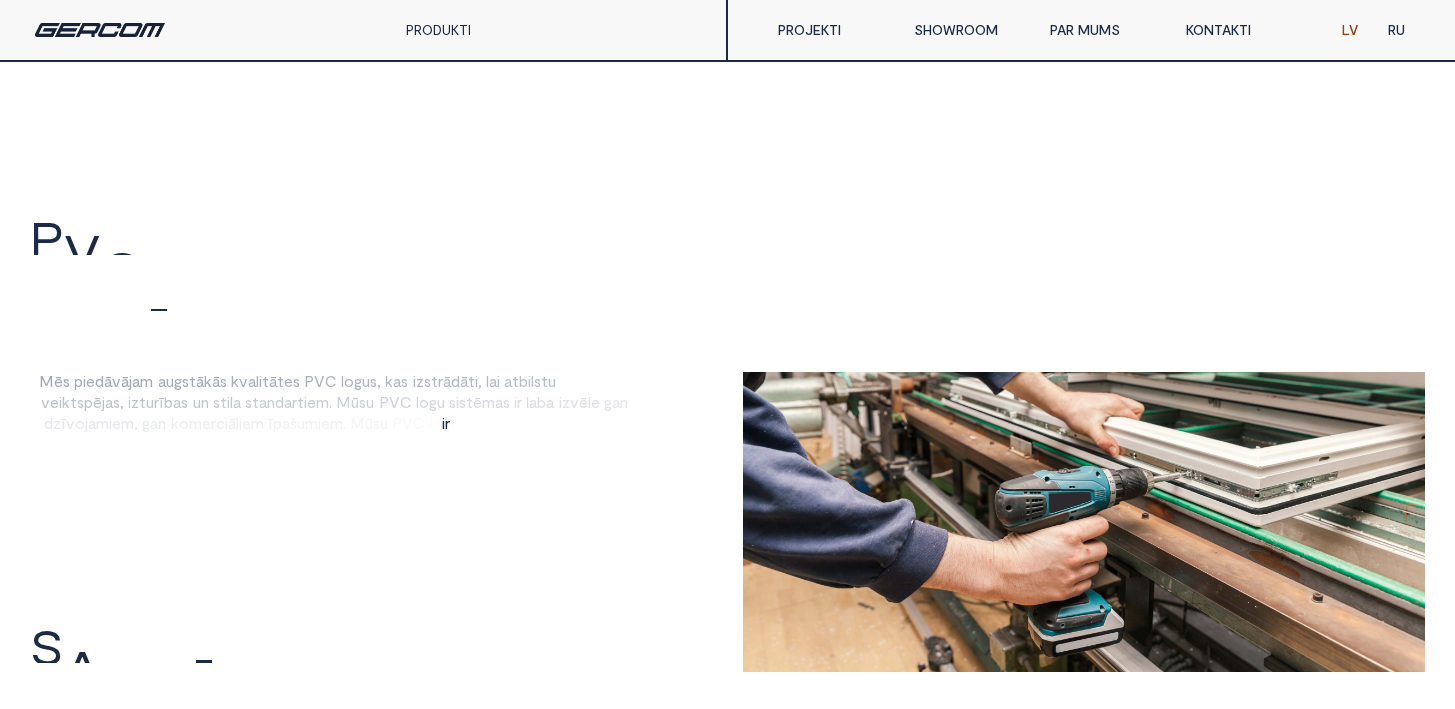 scroll, scrollTop: 0, scrollLeft: 0, axis: both 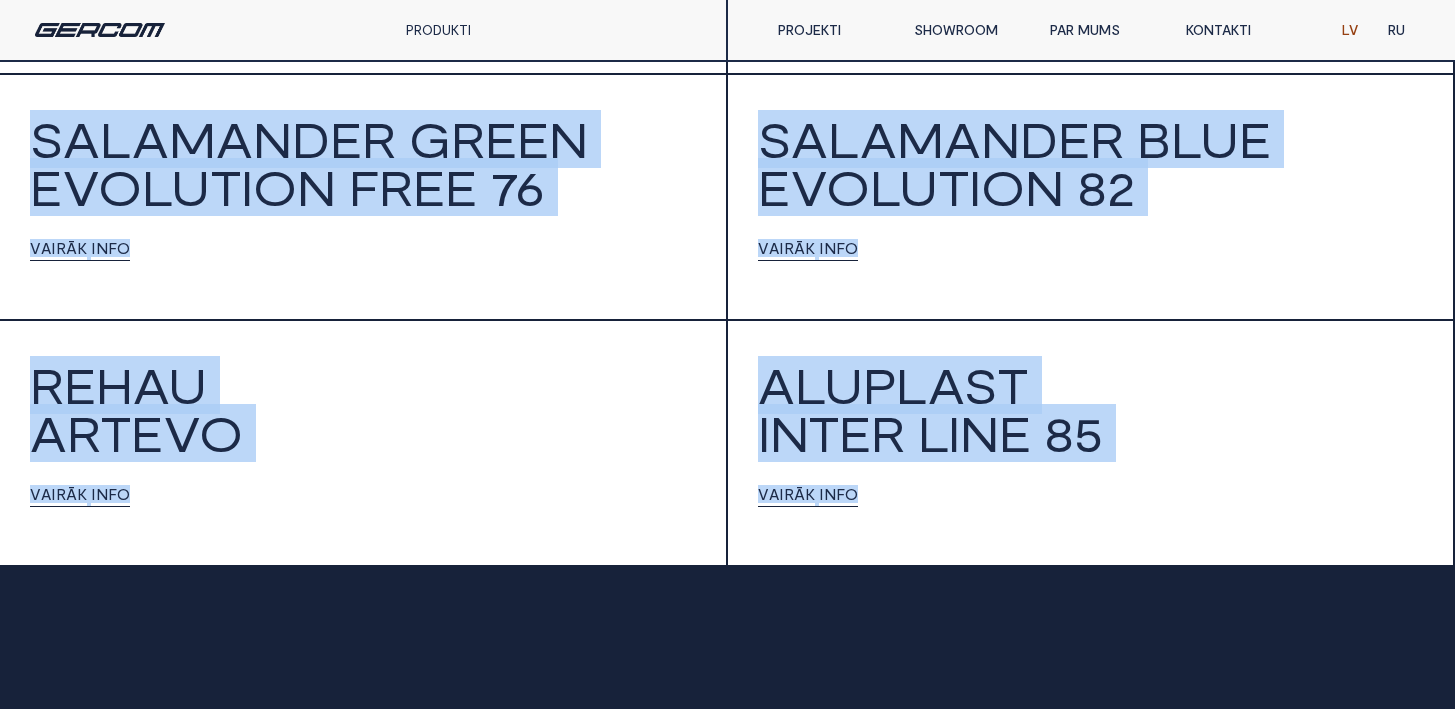drag, startPoint x: 1081, startPoint y: 492, endPoint x: 15, endPoint y: 139, distance: 1122.927 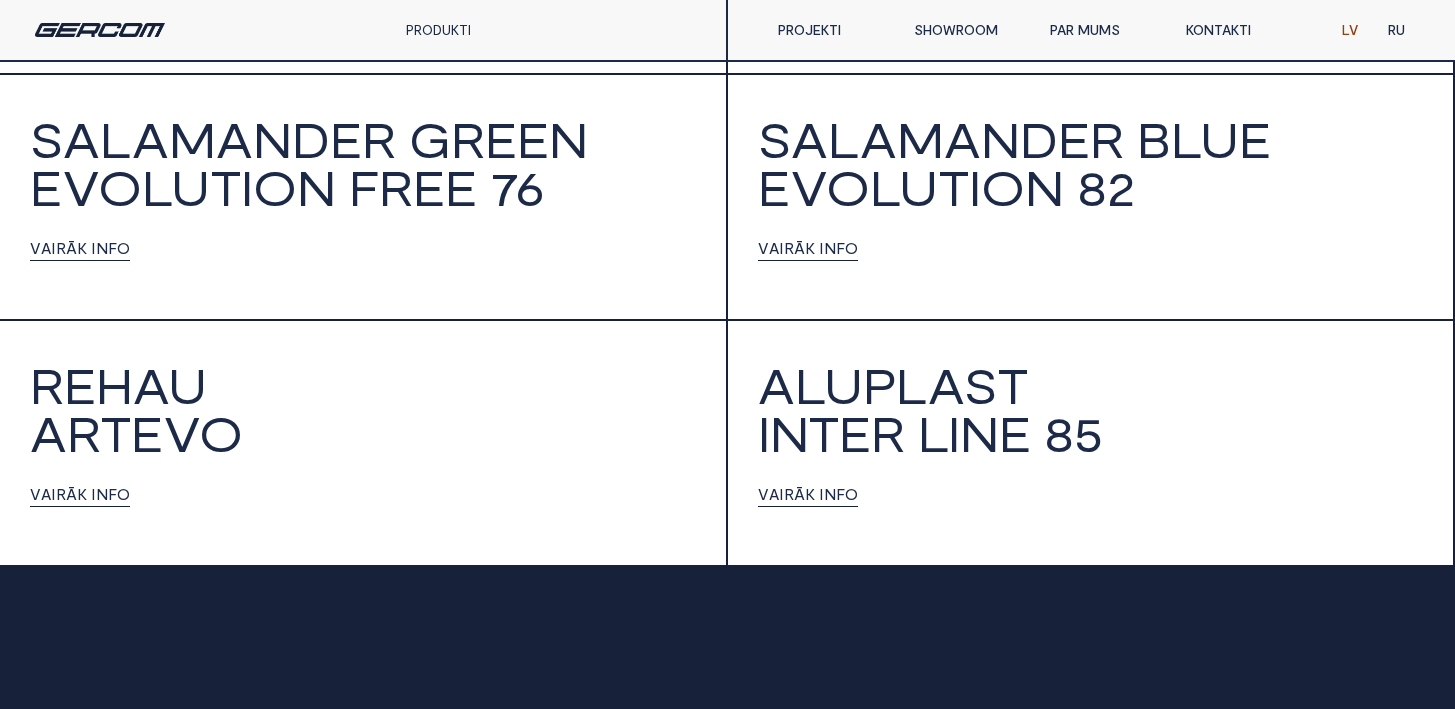 click on "Salamander green Evolution free 76 V A I R Ā K   I N F O" at bounding box center [364, 197] 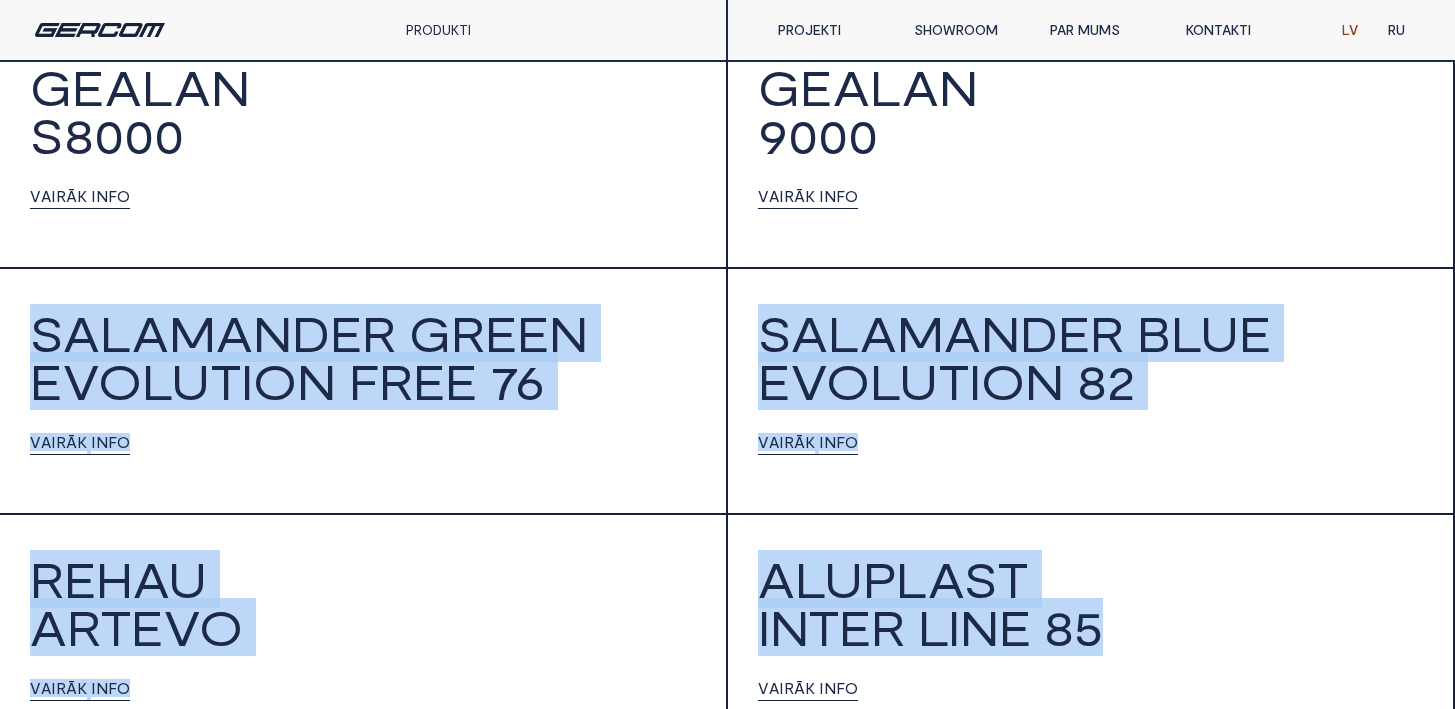 drag, startPoint x: 41, startPoint y: 289, endPoint x: 1295, endPoint y: 615, distance: 1295.682 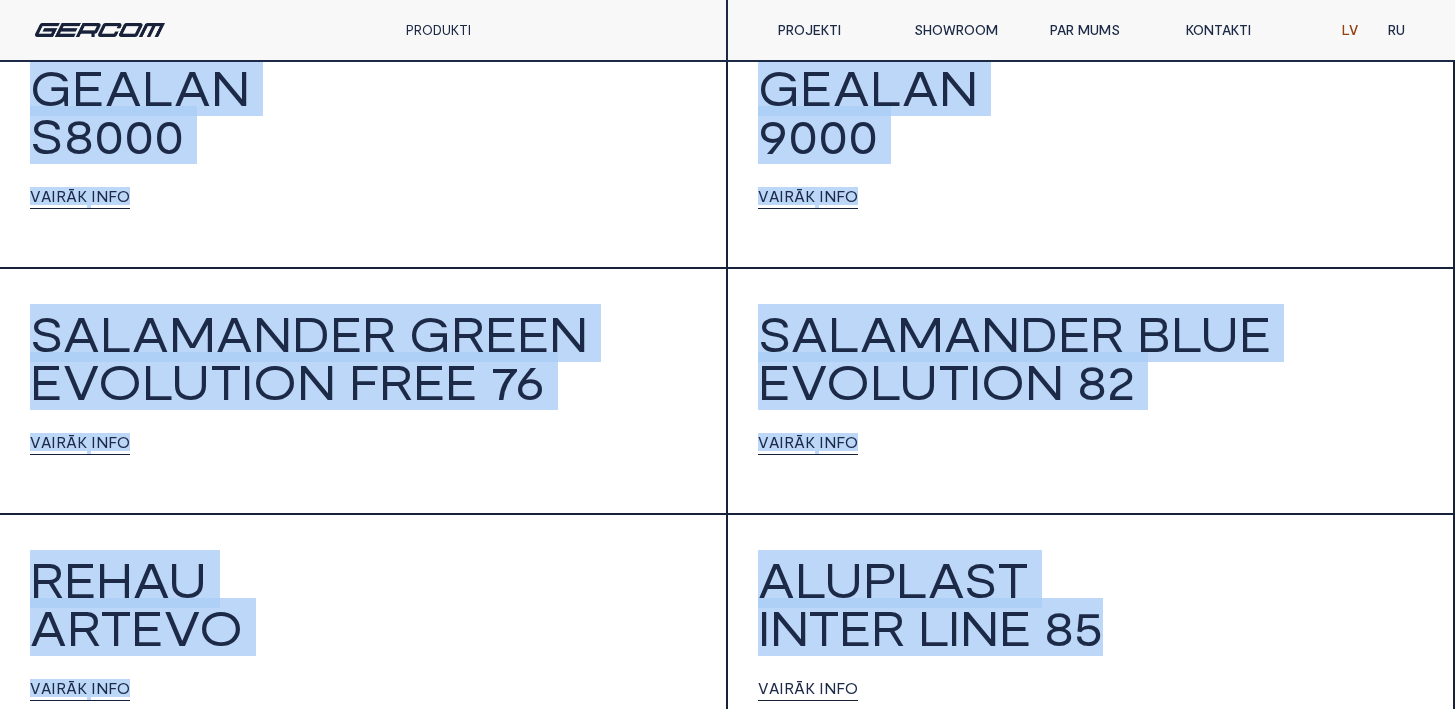 drag, startPoint x: 1248, startPoint y: 634, endPoint x: 41, endPoint y: 75, distance: 1330.1616 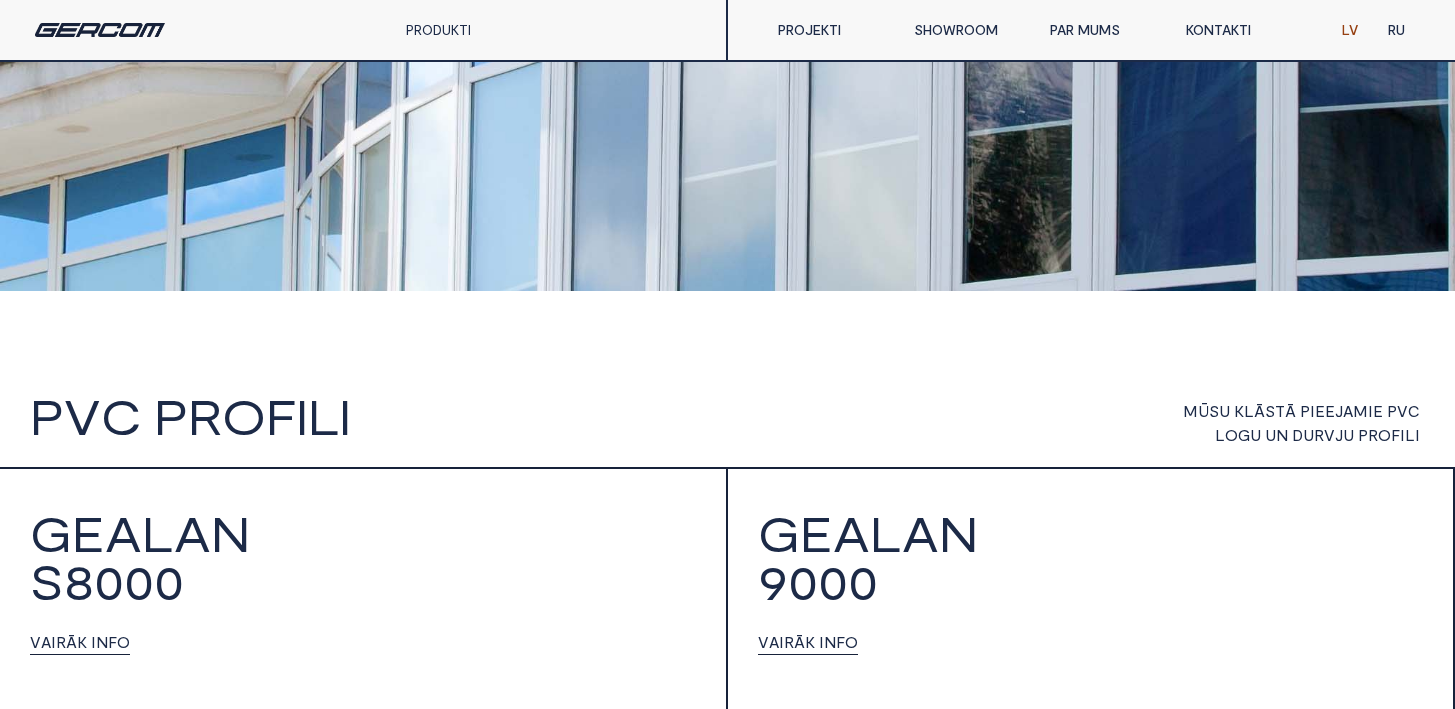 scroll, scrollTop: 1142, scrollLeft: 0, axis: vertical 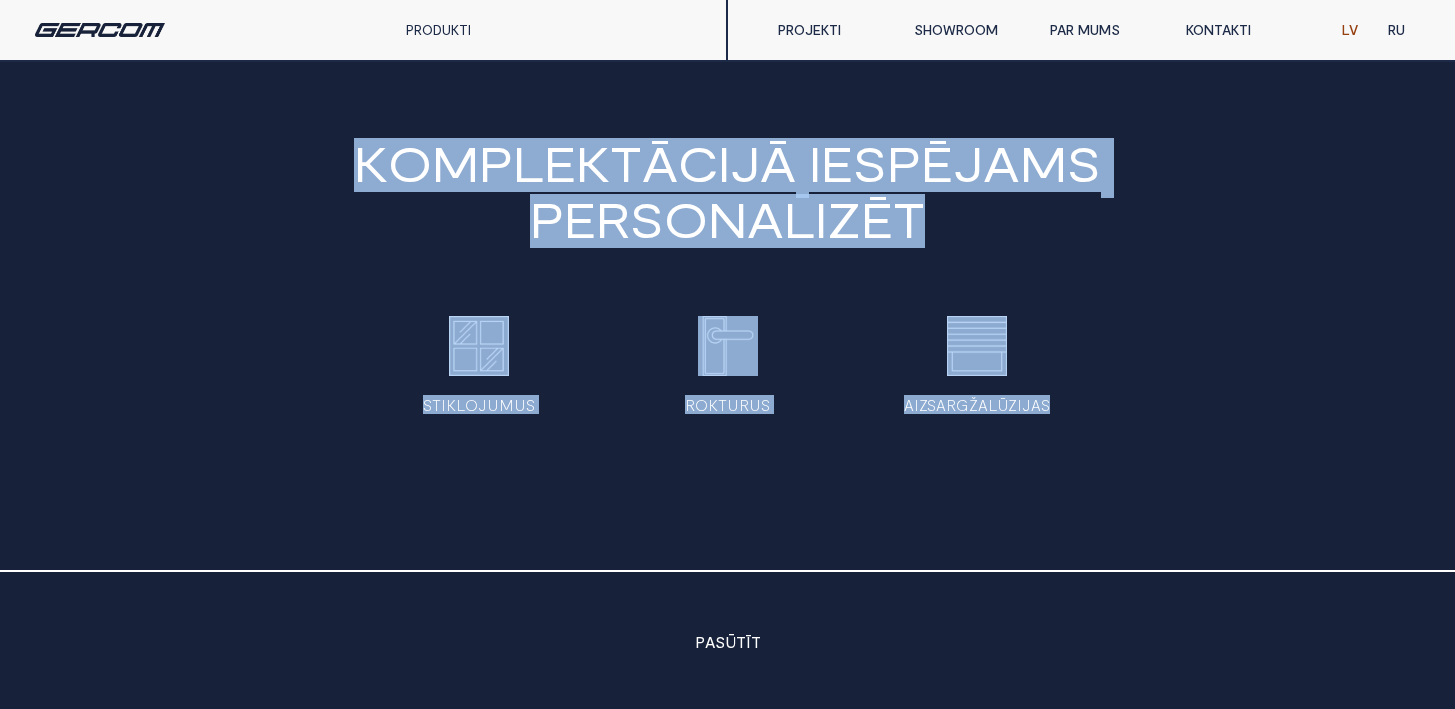 drag, startPoint x: 18, startPoint y: 458, endPoint x: 1110, endPoint y: 428, distance: 1092.412 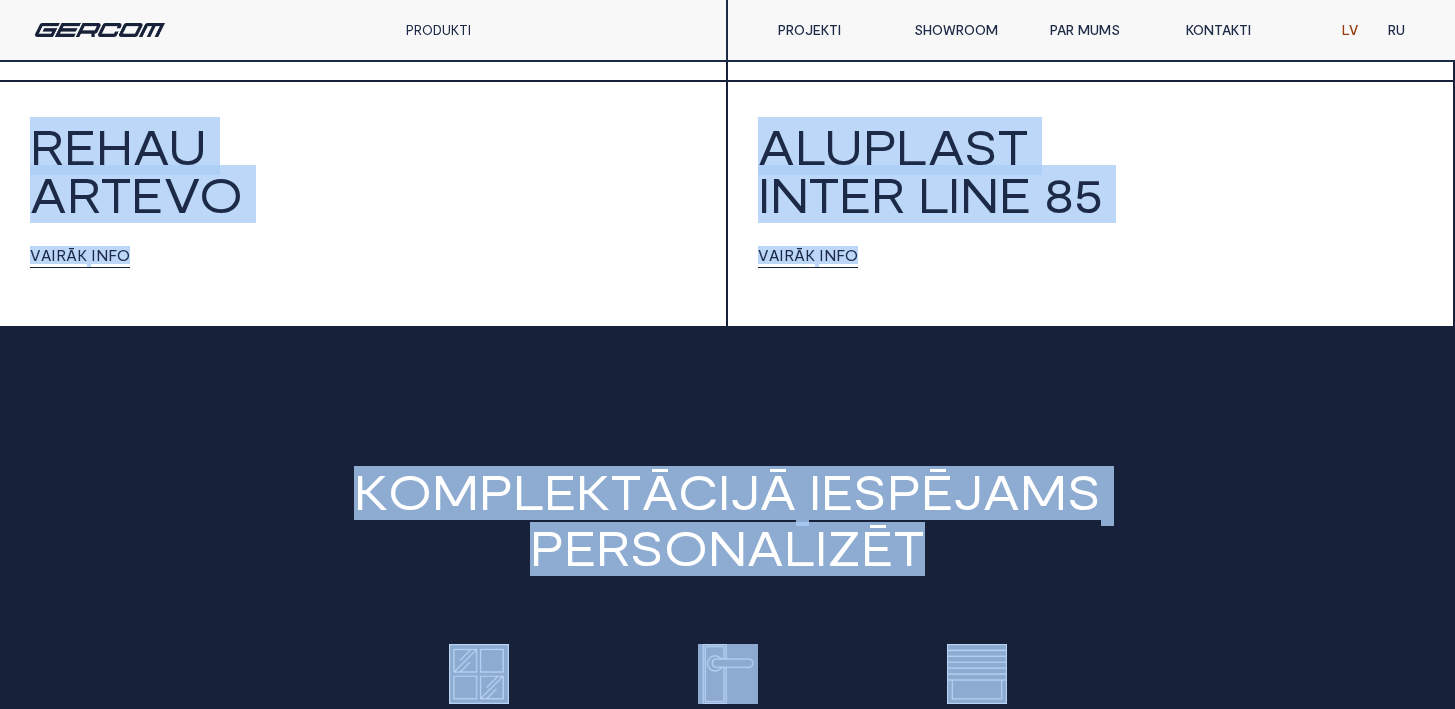 drag, startPoint x: 1278, startPoint y: 429, endPoint x: 0, endPoint y: 85, distance: 1323.4878 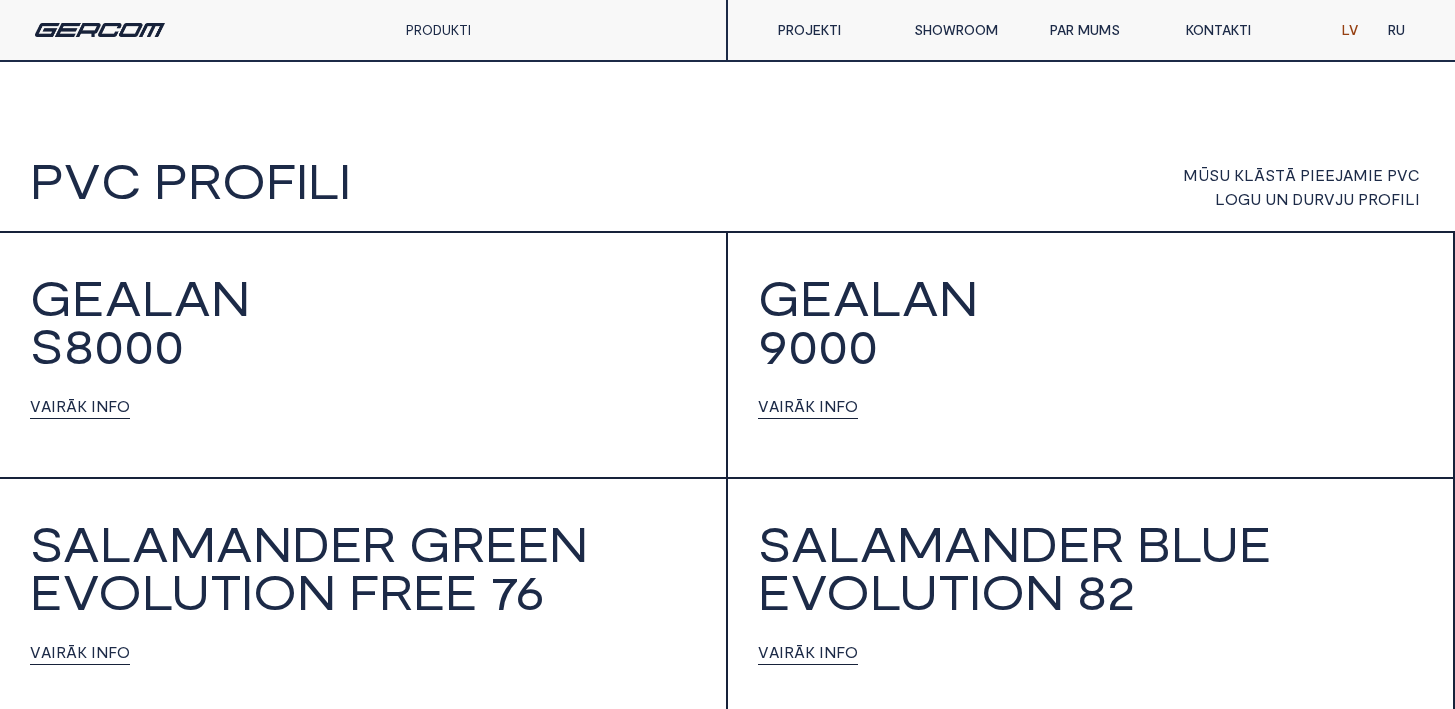 scroll, scrollTop: 1351, scrollLeft: 0, axis: vertical 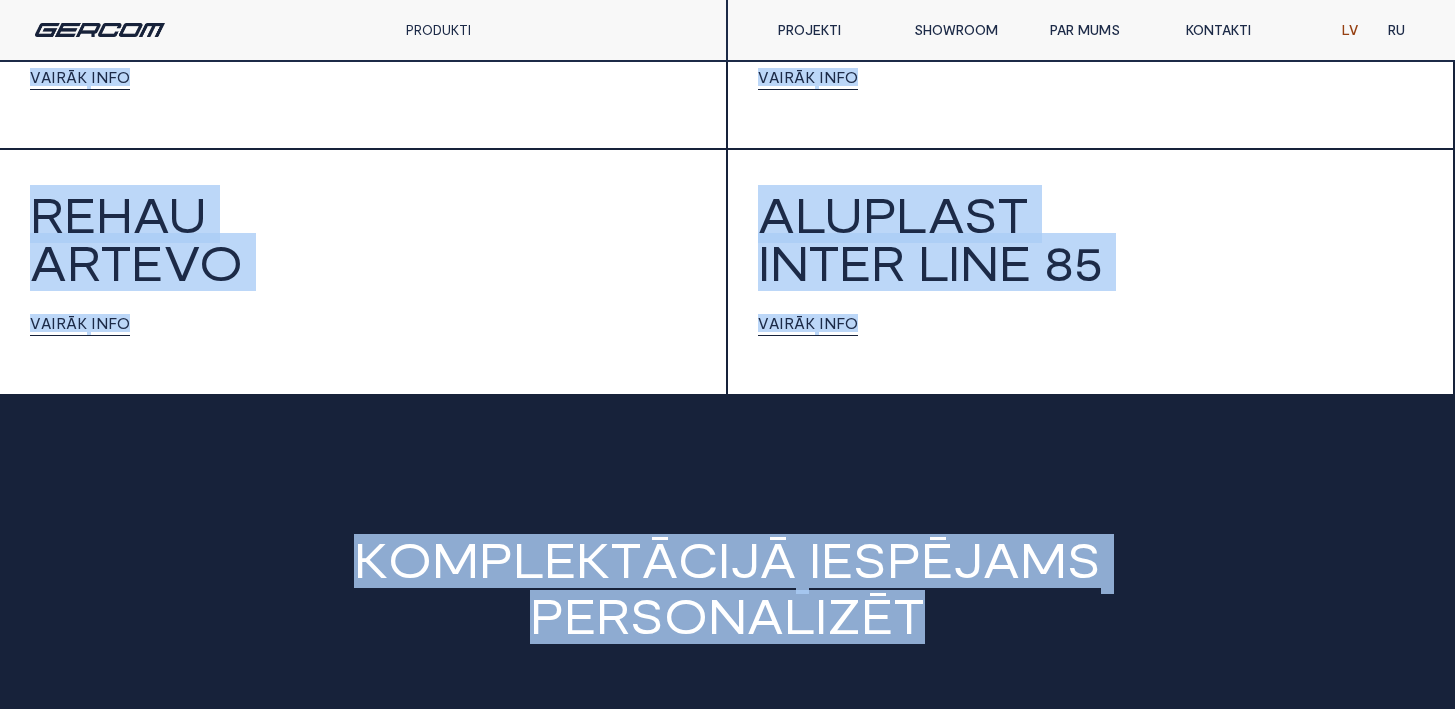 drag, startPoint x: 12, startPoint y: 199, endPoint x: 1105, endPoint y: 635, distance: 1176.7518 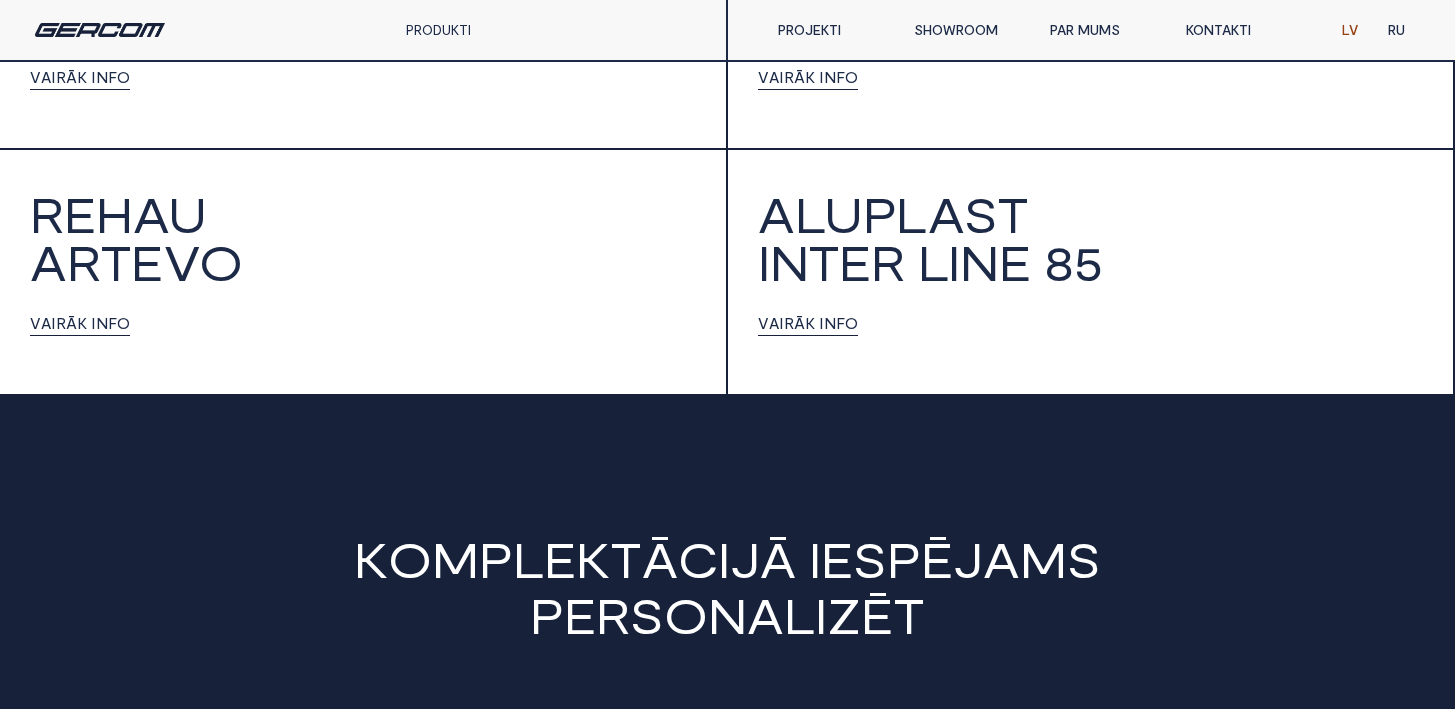 click on "K o m p l e k t ā c i j ā   i e s p ē j a m s   p e r s o n a l i z ē t" at bounding box center (727, 590) 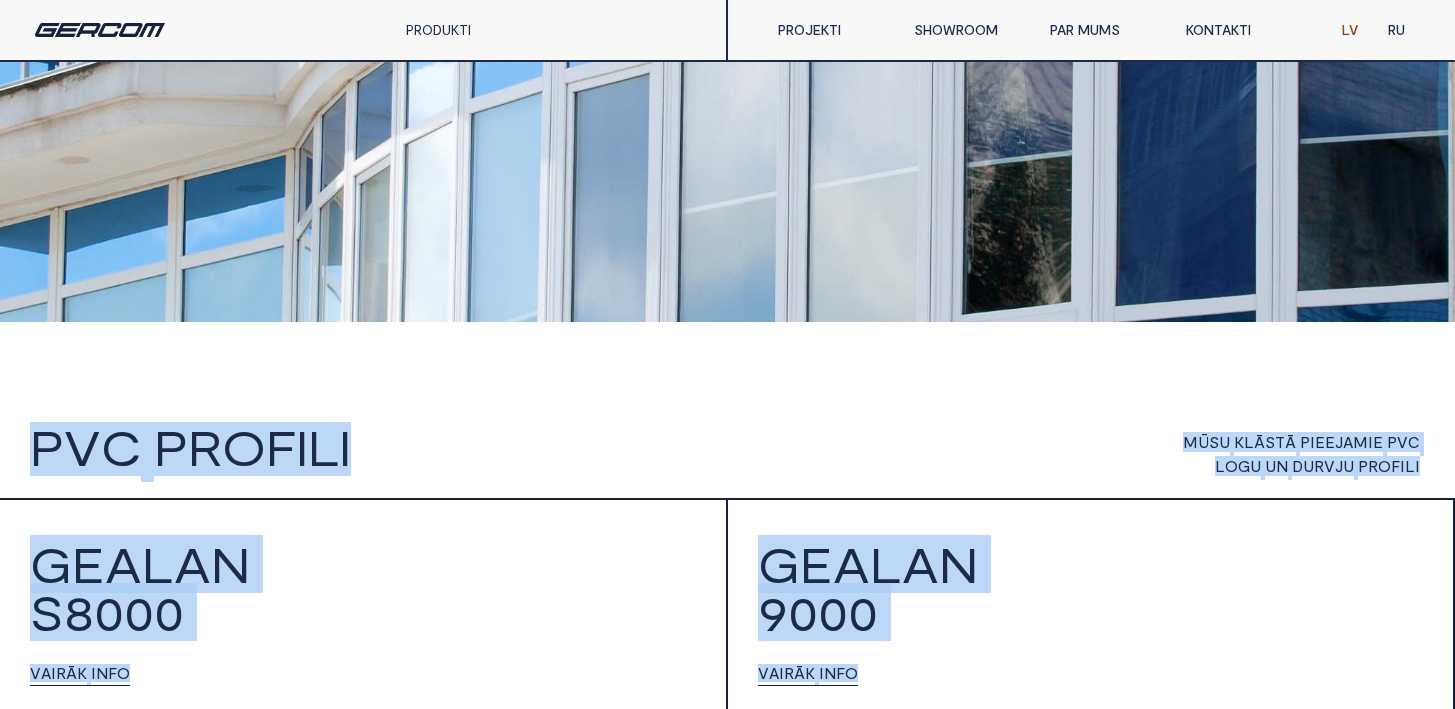 scroll, scrollTop: 1120, scrollLeft: 0, axis: vertical 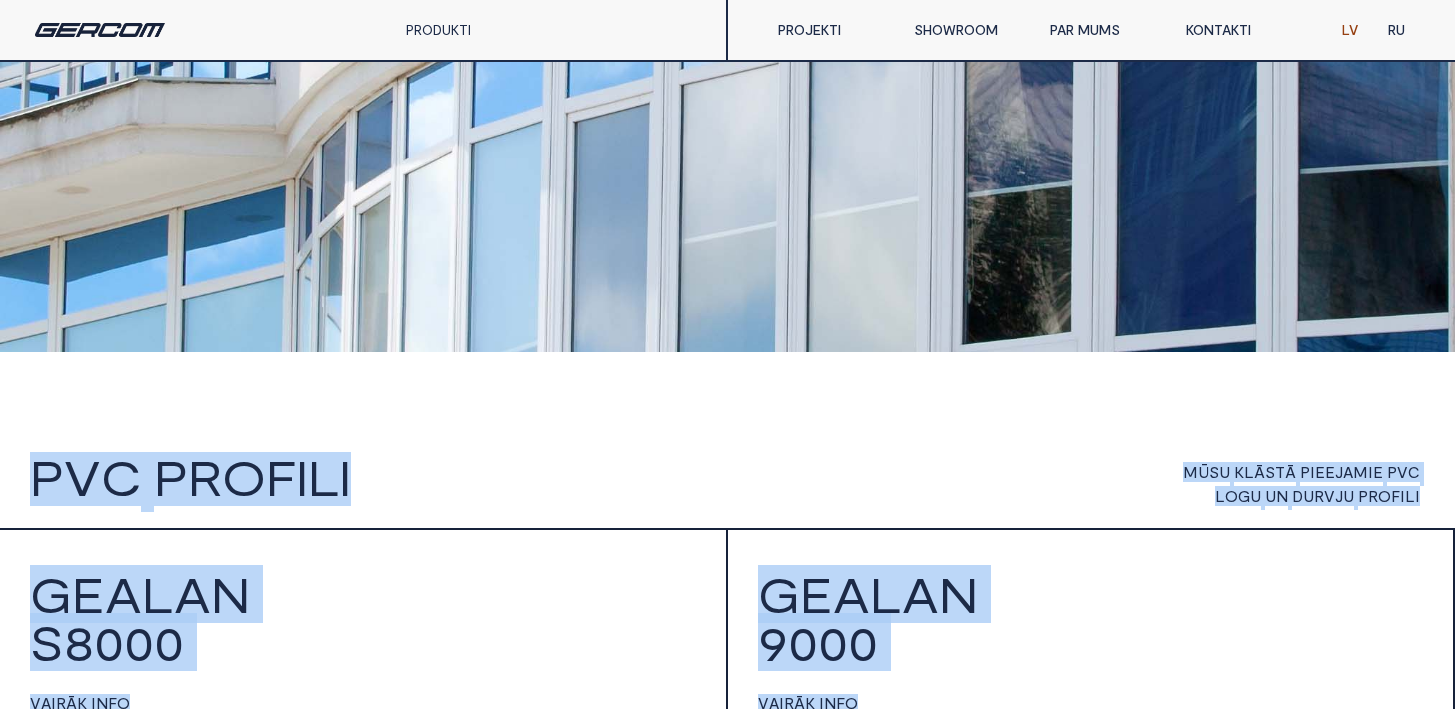 drag, startPoint x: 1104, startPoint y: 633, endPoint x: 24, endPoint y: 369, distance: 1111.7986 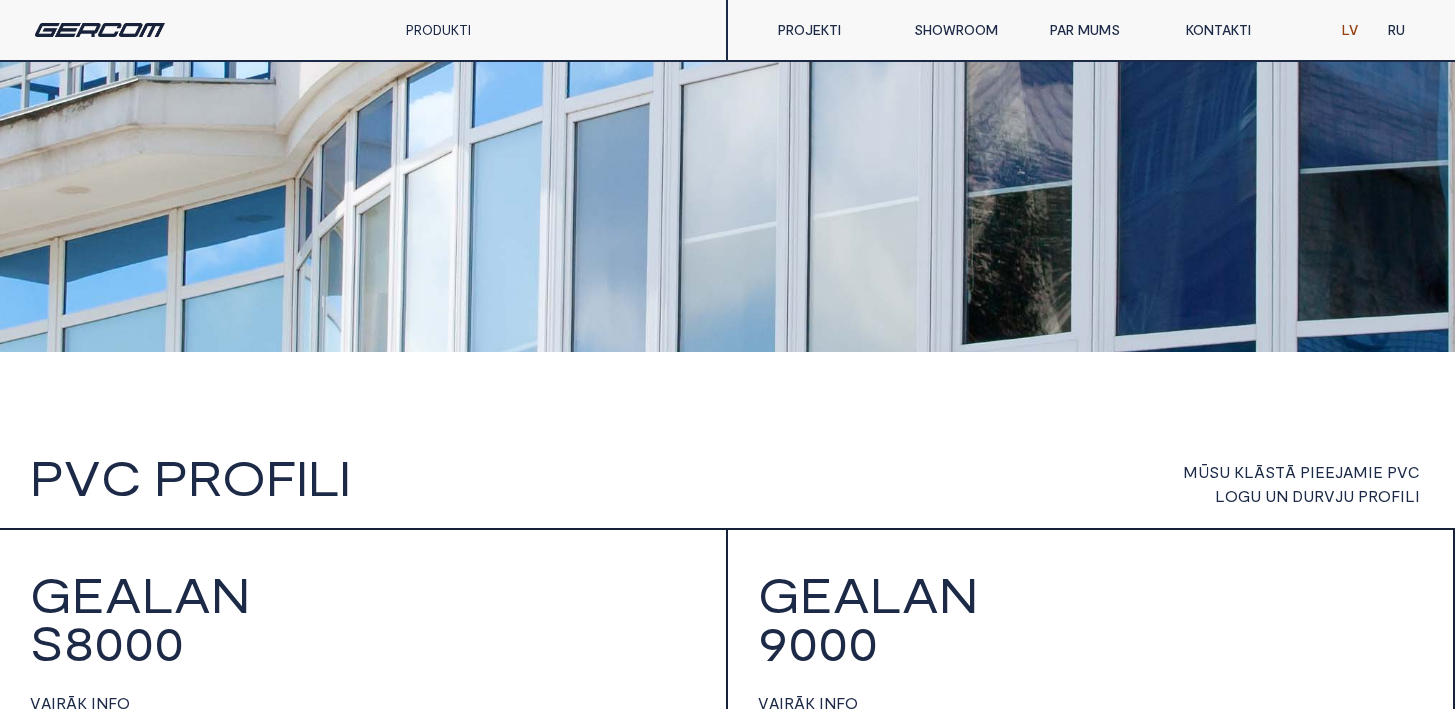 click on "P V C   L O G U S I S T Ē M A S M ē s   p i e d ā v ā j a m   a u g s t ā k ā s   k v a l i t ā t e s   P V C   l o g u s ,   k a s   i z s t r ā d ā t i ,   l a i   a t b i l s t u   v e i k t s p ē [PERSON_NAME] ,   i z t u r ī b a s   u n   s t i l a   s t a n d a r t i e m .   M ū s u   P V C   l o g u   s i s t ē m a s   i r   l a b a   i z v ē l e   g a n   d z ī v o j a m i e m ,   g a n   k o m e r c i ā [PERSON_NAME] ī p a š u m i e m .   M ū s u   P V C   l o g i   i r   i z s t r ā d ā t i ,   l a i   p i e d ā v ā t u   g a n   e s t ē t i s k u   i z s k a t u ,   g a n   e n e r g o e f e k t i v i t ā t i ,   ļ a u j o t   j u m s   i z b a u d ī t   n e v a i n o j a m u   s t i l a   u n   f u n k c i o n a l i t ā t e s   k o m b i n ā c i j u . S a z i n i e t i e s   a r   m u m s   j a u   š o d i e n ,   l a i   u z z i n ā t u   v a i r ā k   p a r   m ū s u   a l u m ī n i j a   p r o d u k t i e m   u n   p a k a l p o j u m i e m . S A Z I N Ā T I E S P V C   P" at bounding box center (727, 2536) 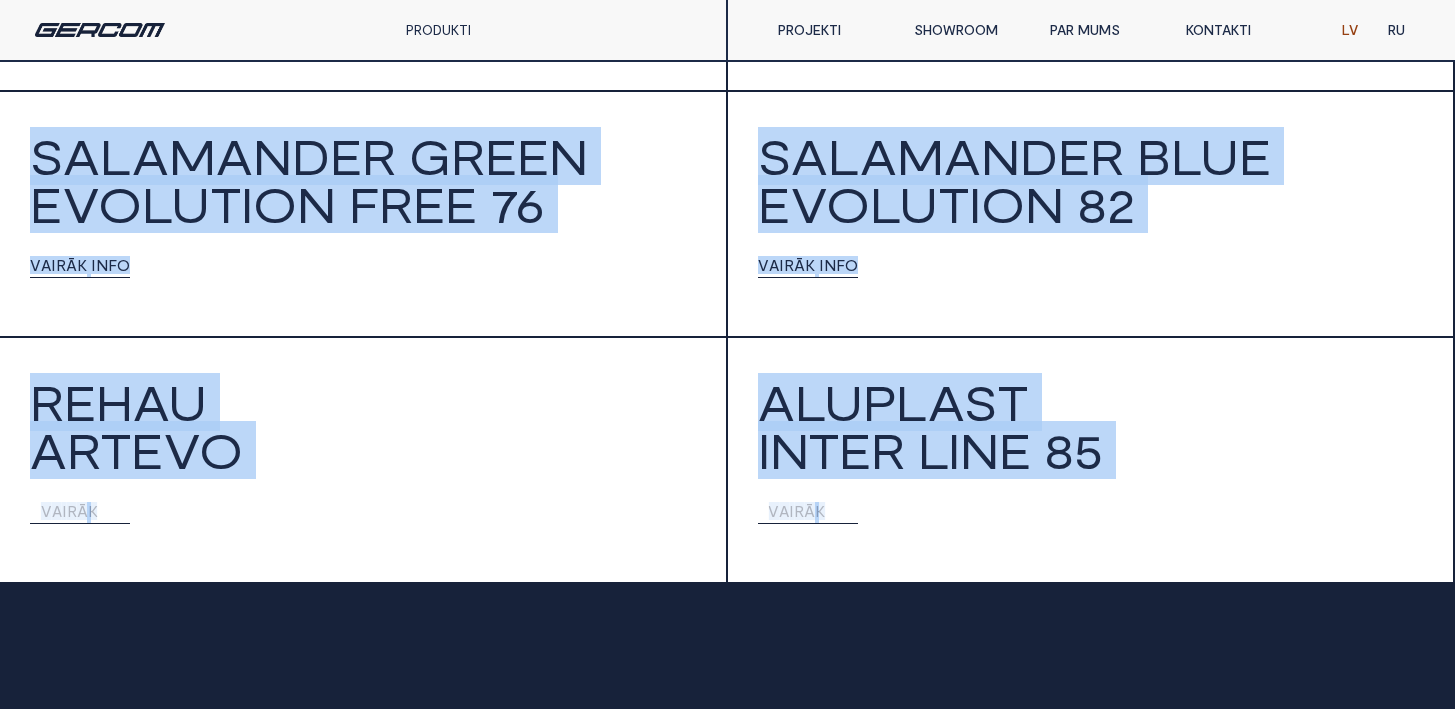 scroll, scrollTop: 1947, scrollLeft: 0, axis: vertical 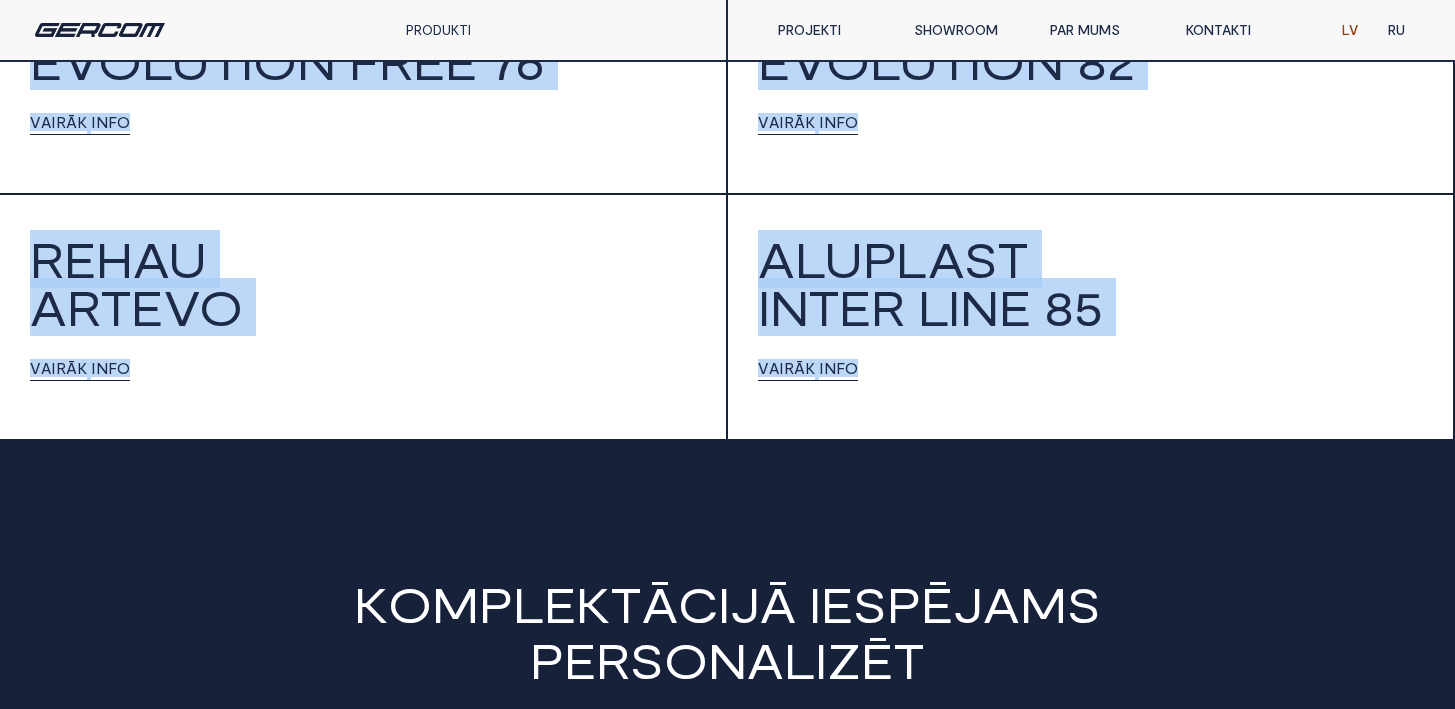 drag, startPoint x: 24, startPoint y: 369, endPoint x: 1248, endPoint y: 403, distance: 1224.4722 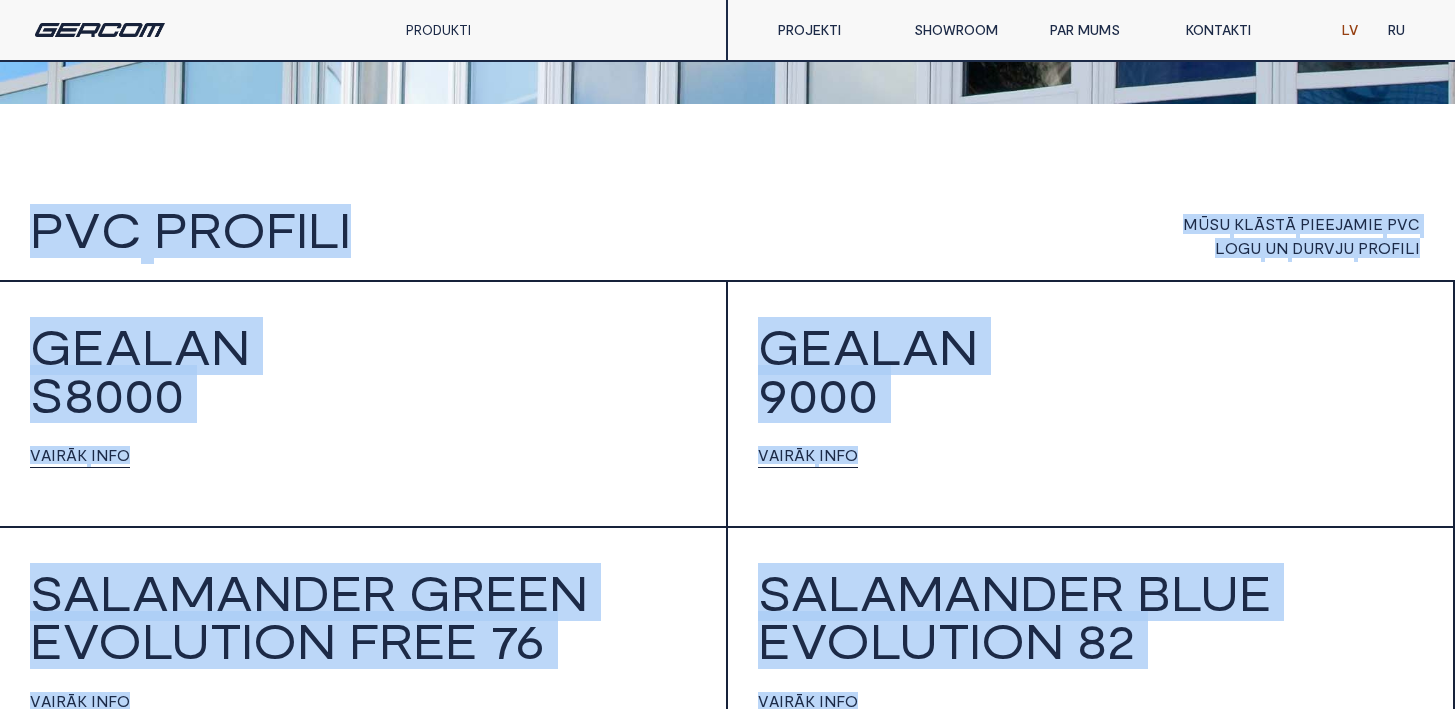scroll, scrollTop: 1338, scrollLeft: 0, axis: vertical 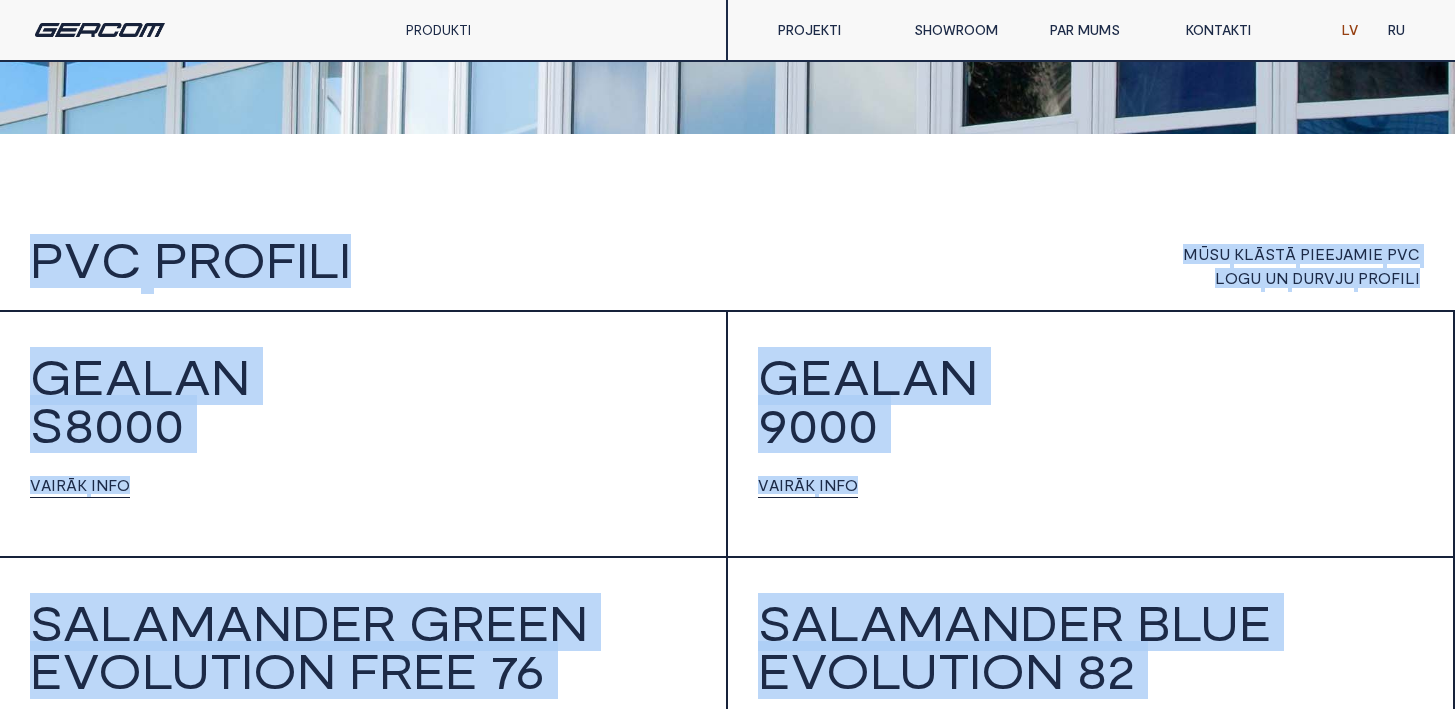 drag, startPoint x: 1250, startPoint y: 403, endPoint x: 1, endPoint y: 199, distance: 1265.55 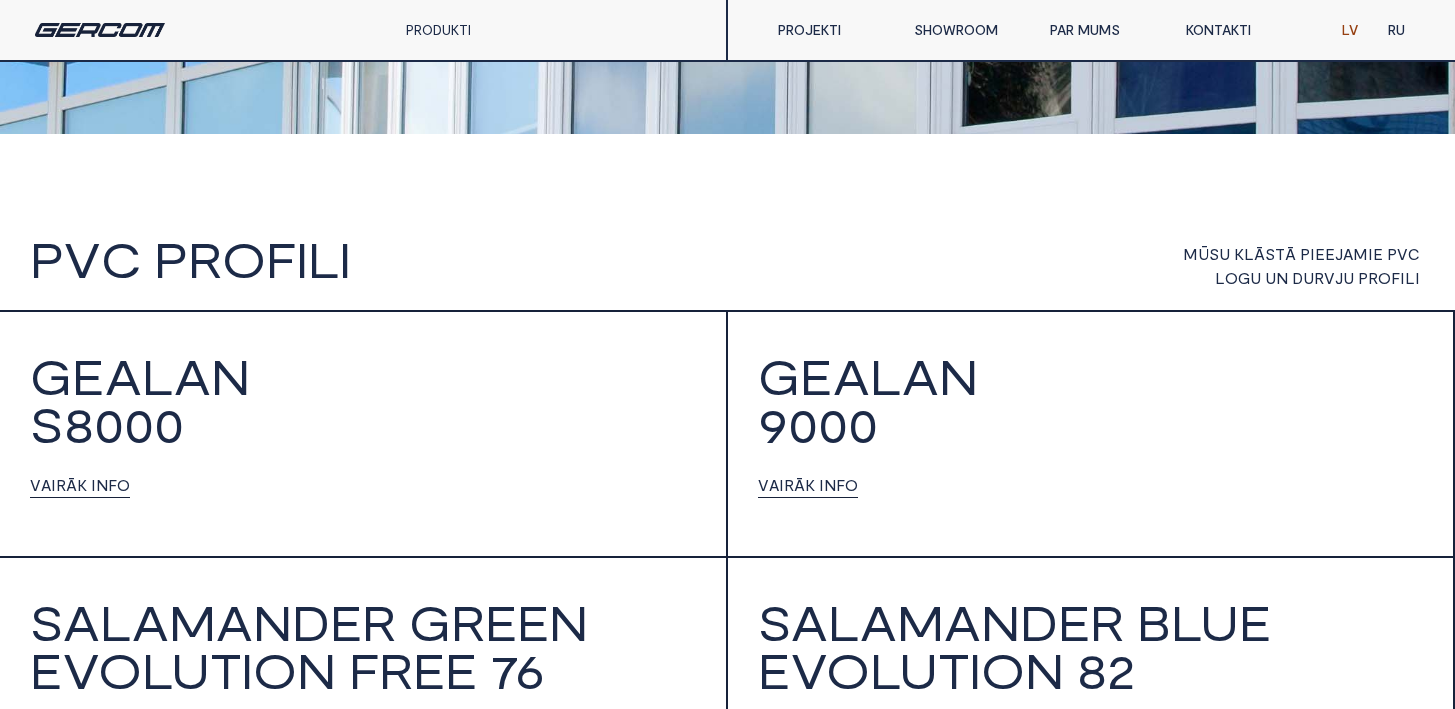 click on "P V C   L O G U S I S T Ē M A S M ē s   p i e d ā v ā j a m   a u g s t ā k ā s   k v a l i t ā t e s   P V C   l o g u s ,   k a s   i z s t r ā d ā t i ,   l a i   a t b i l s t u   v e i k t s p ē [PERSON_NAME] ,   i z t u r ī b a s   u n   s t i l a   s t a n d a r t i e m .   M ū s u   P V C   l o g u   s i s t ē m a s   i r   l a b a   i z v ē l e   g a n   d z ī v o j a m i e m ,   g a n   k o m e r c i ā [PERSON_NAME] ī p a š u m i e m .   M ū s u   P V C   l o g i   i r   i z s t r ā d ā t i ,   l a i   p i e d ā v ā t u   g a n   e s t ē t i s k u   i z s k a t u ,   g a n   e n e r g o e f e k t i v i t ā t i ,   ļ a u j o t   j u m s   i z b a u d ī t   n e v a i n o j a m u   s t i l a   u n   f u n k c i o n a l i t ā t e s   k o m b i n ā c i j u . S a z i n i e t i e s   a r   m u m s   j a u   š o d i e n ,   l a i   u z z i n ā t u   v a i r ā k   p a r   m ū s u   a l u m ī n i j a   p r o d u k t i e m   u n   p a k a l p o j u m i e m . S A Z I N Ā T I E S P V C   P" at bounding box center [727, 2318] 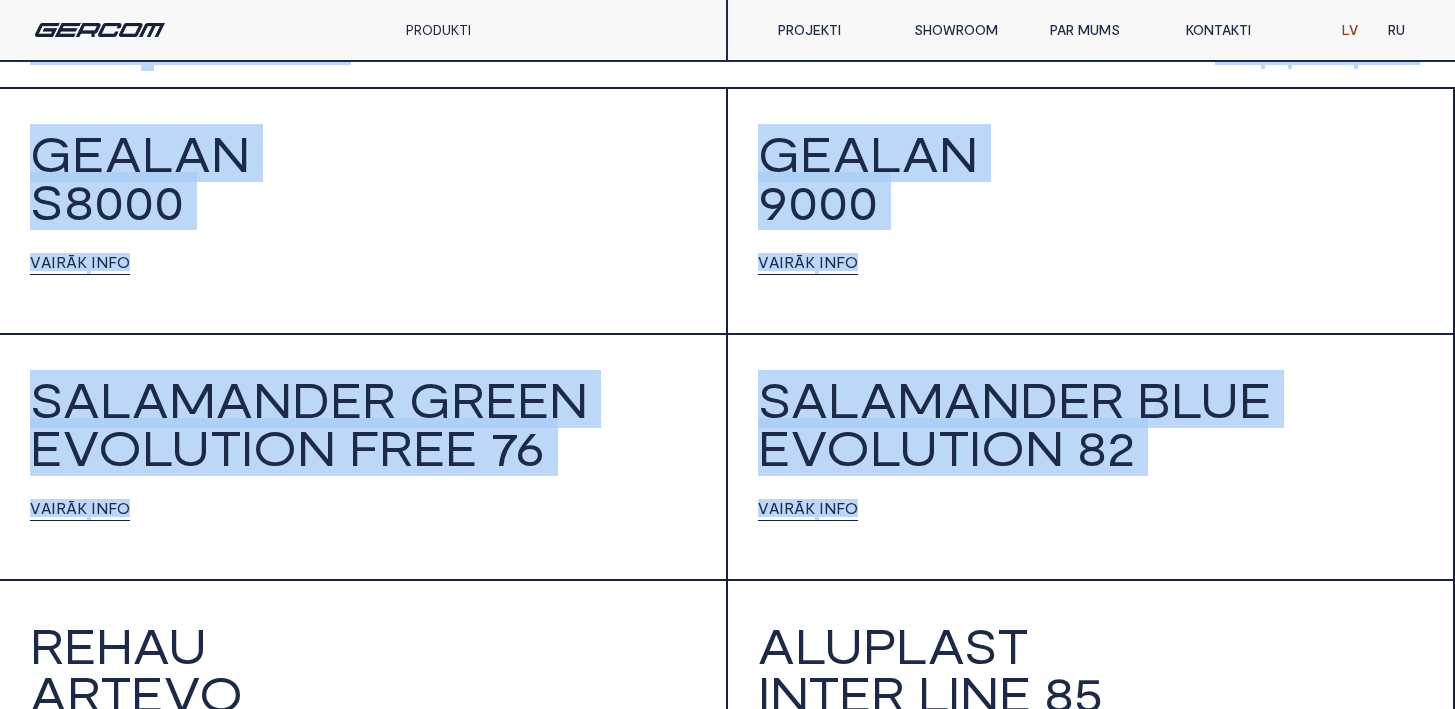 scroll, scrollTop: 1808, scrollLeft: 0, axis: vertical 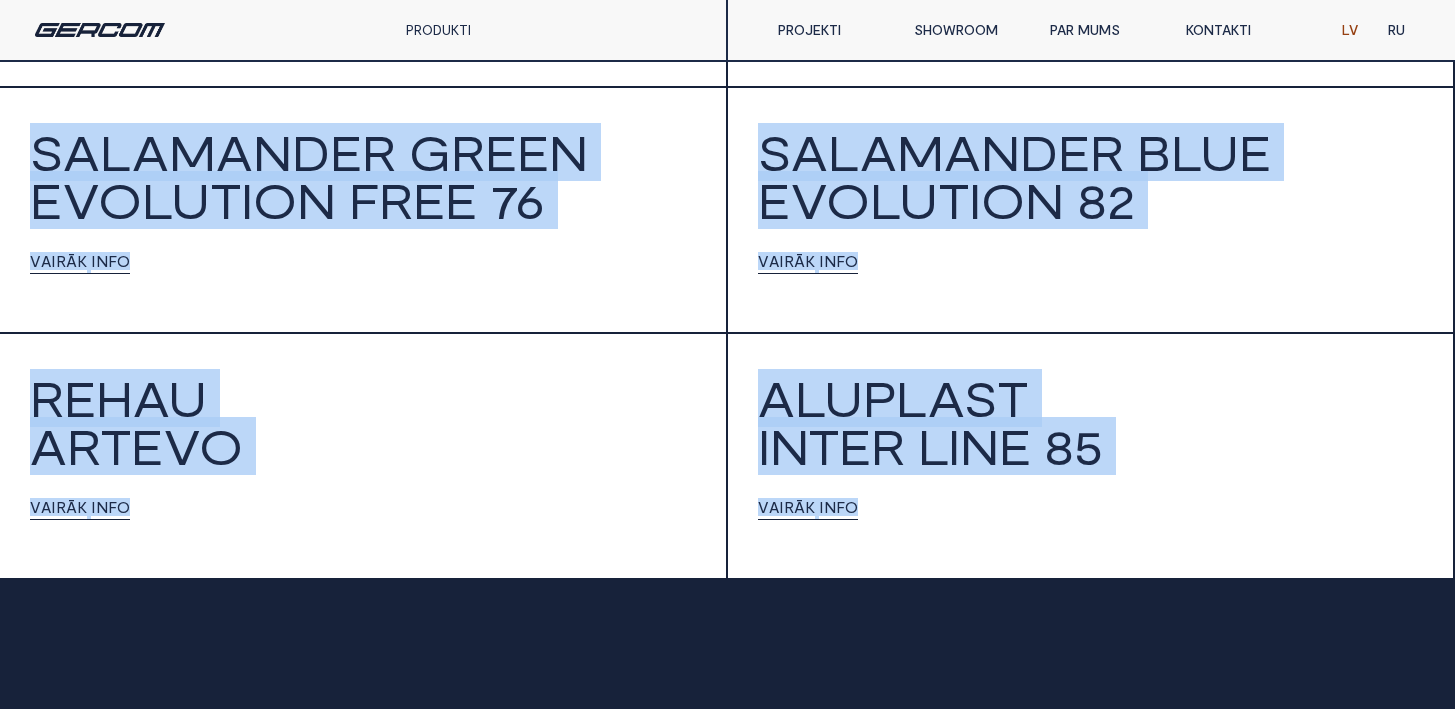 drag, startPoint x: 11, startPoint y: 148, endPoint x: 1212, endPoint y: 512, distance: 1254.949 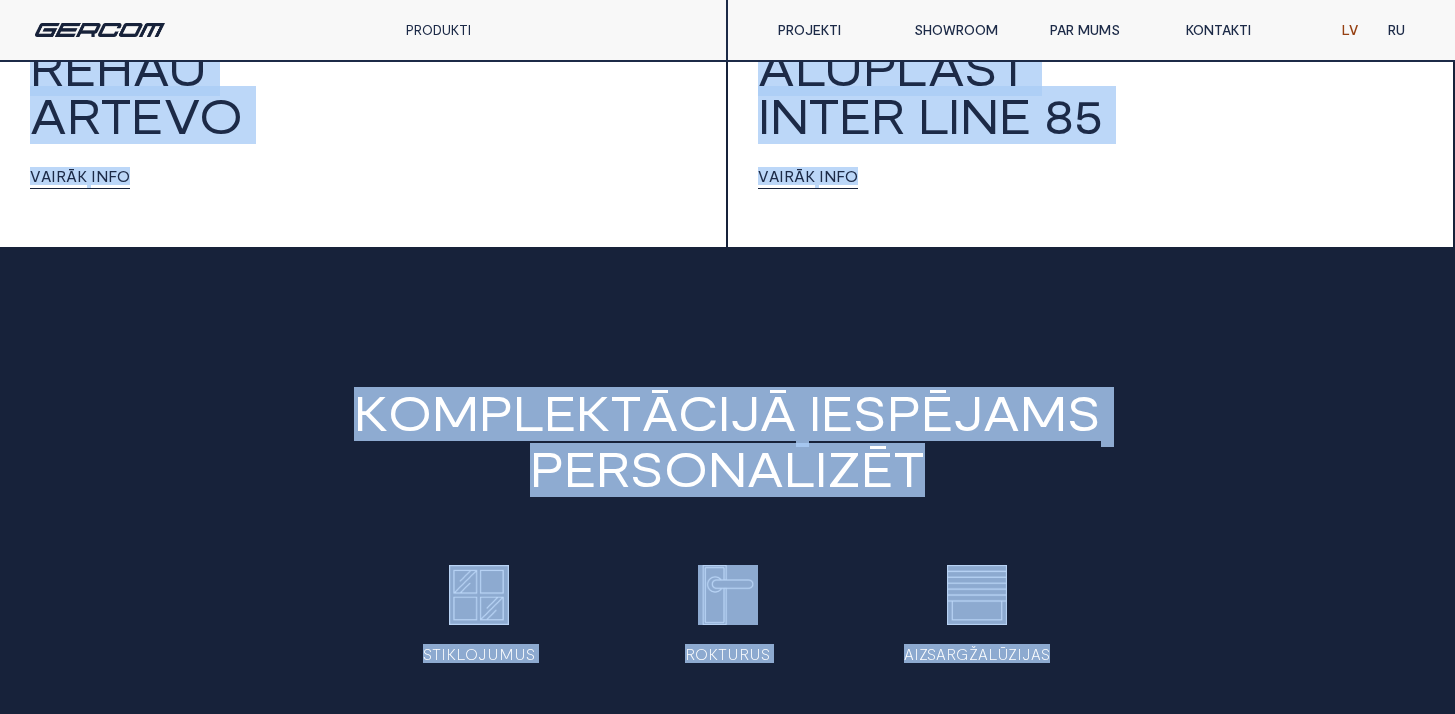 scroll, scrollTop: 2373, scrollLeft: 0, axis: vertical 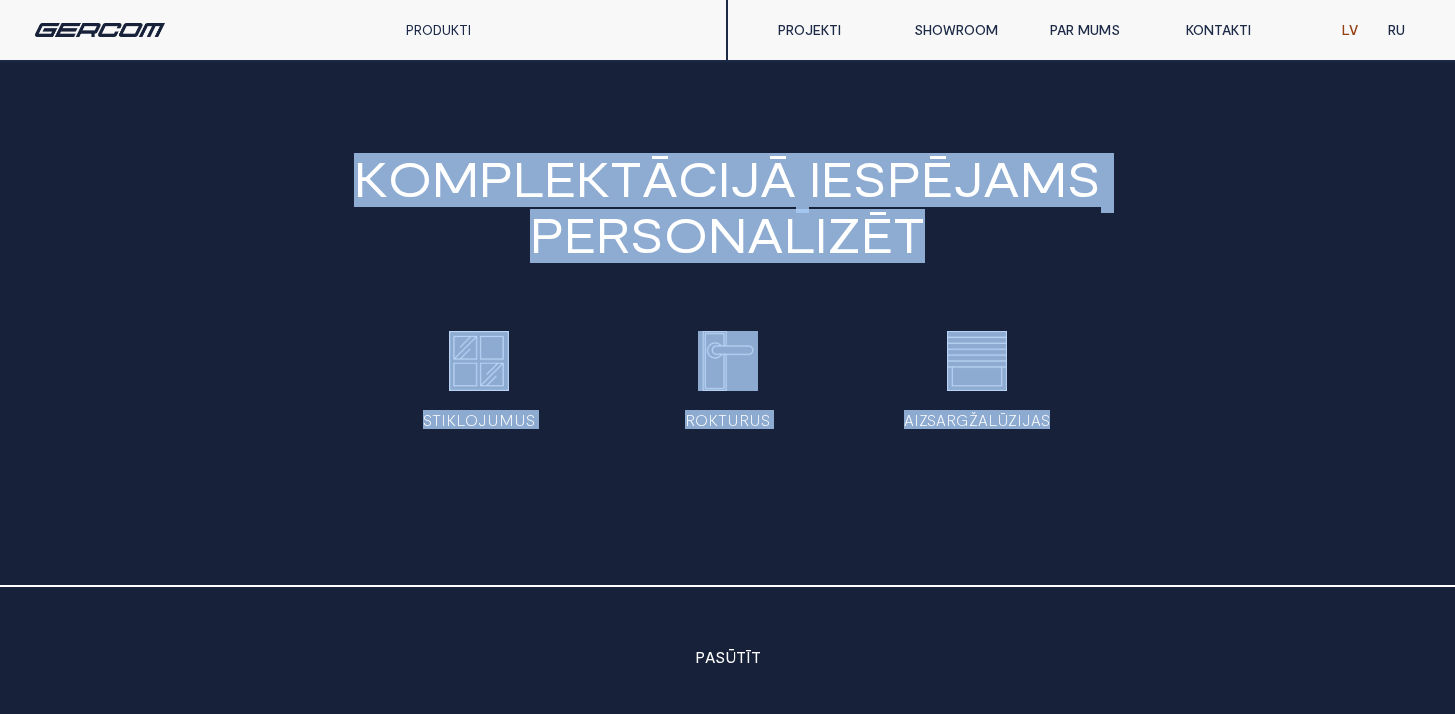 drag, startPoint x: 25, startPoint y: 225, endPoint x: 1072, endPoint y: 419, distance: 1064.8215 